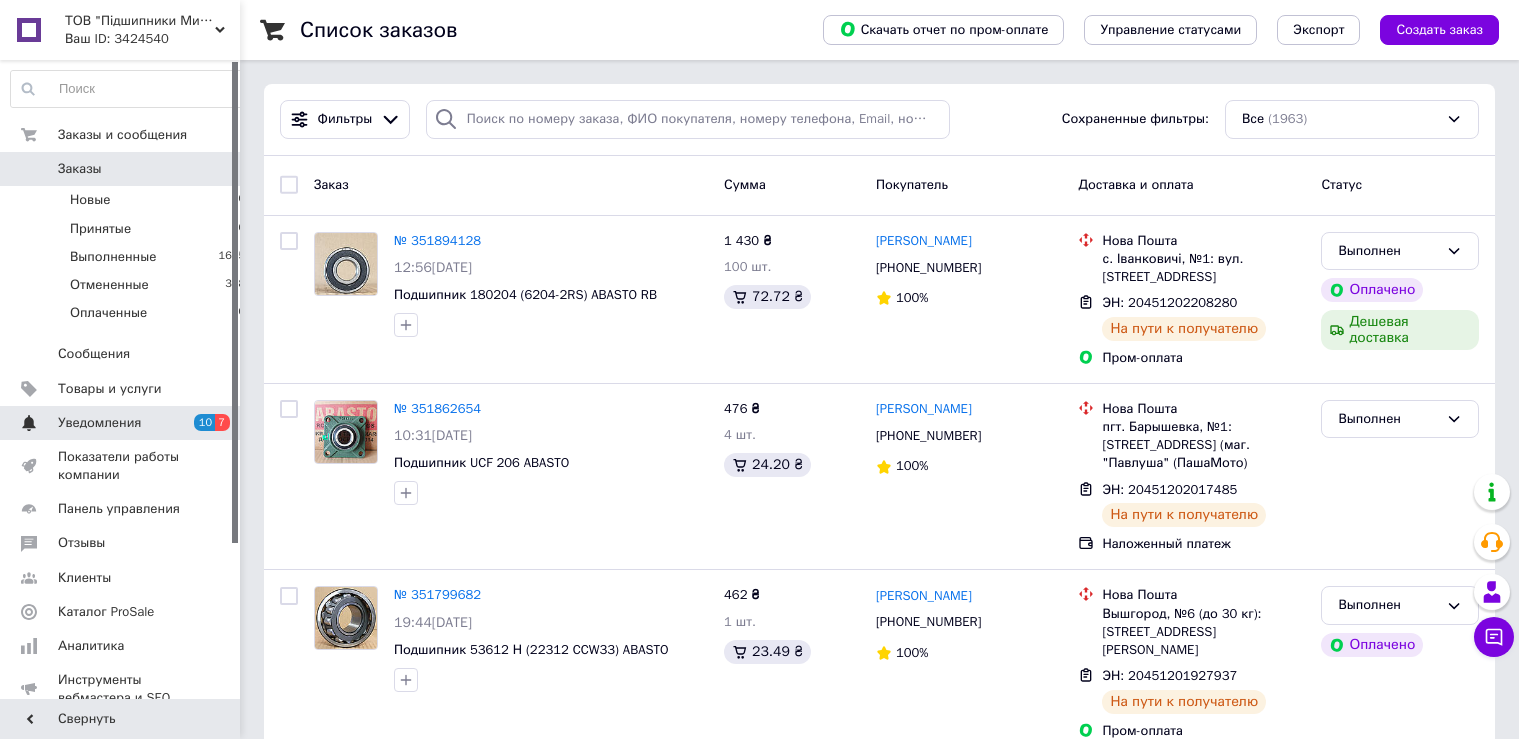 scroll, scrollTop: 0, scrollLeft: 0, axis: both 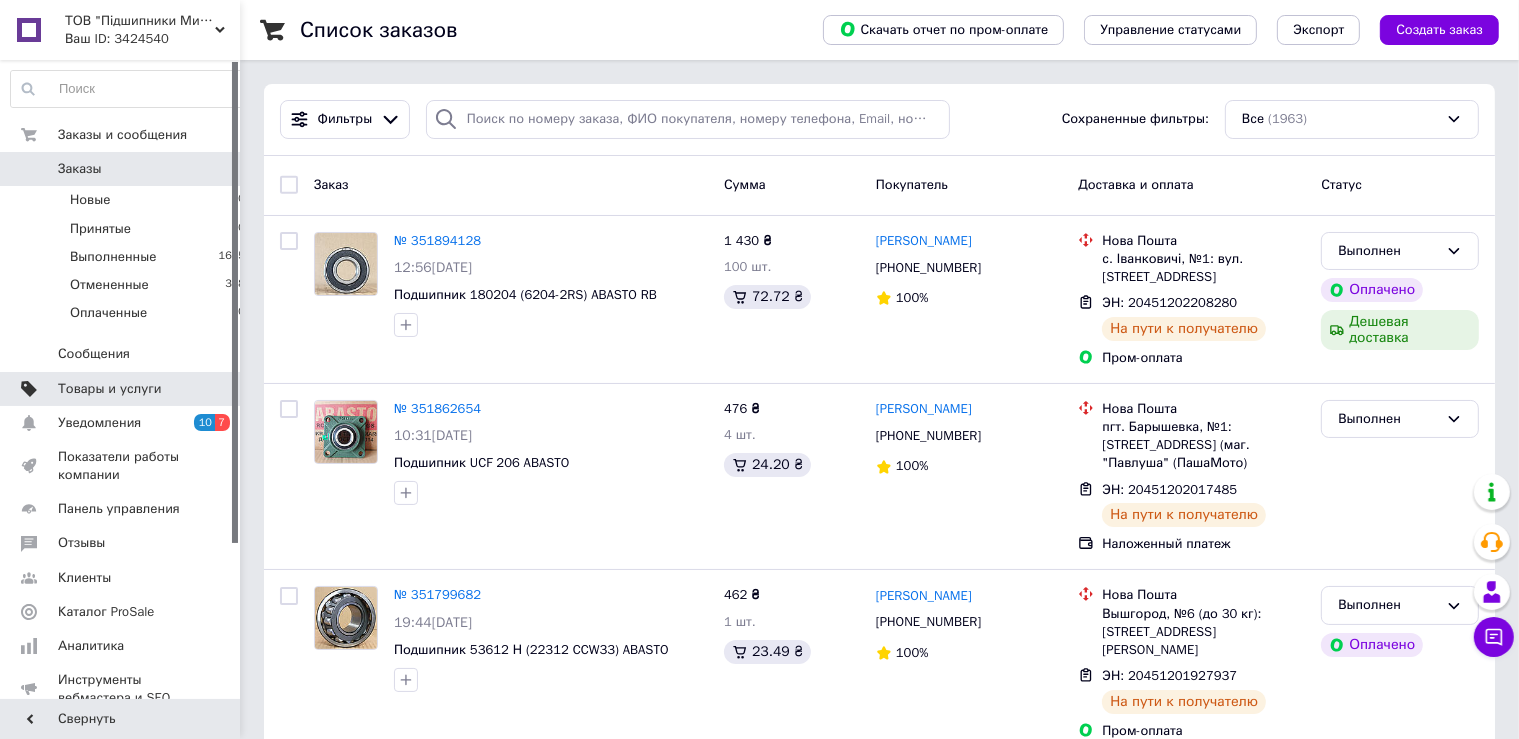 click on "Товары и услуги" at bounding box center (110, 389) 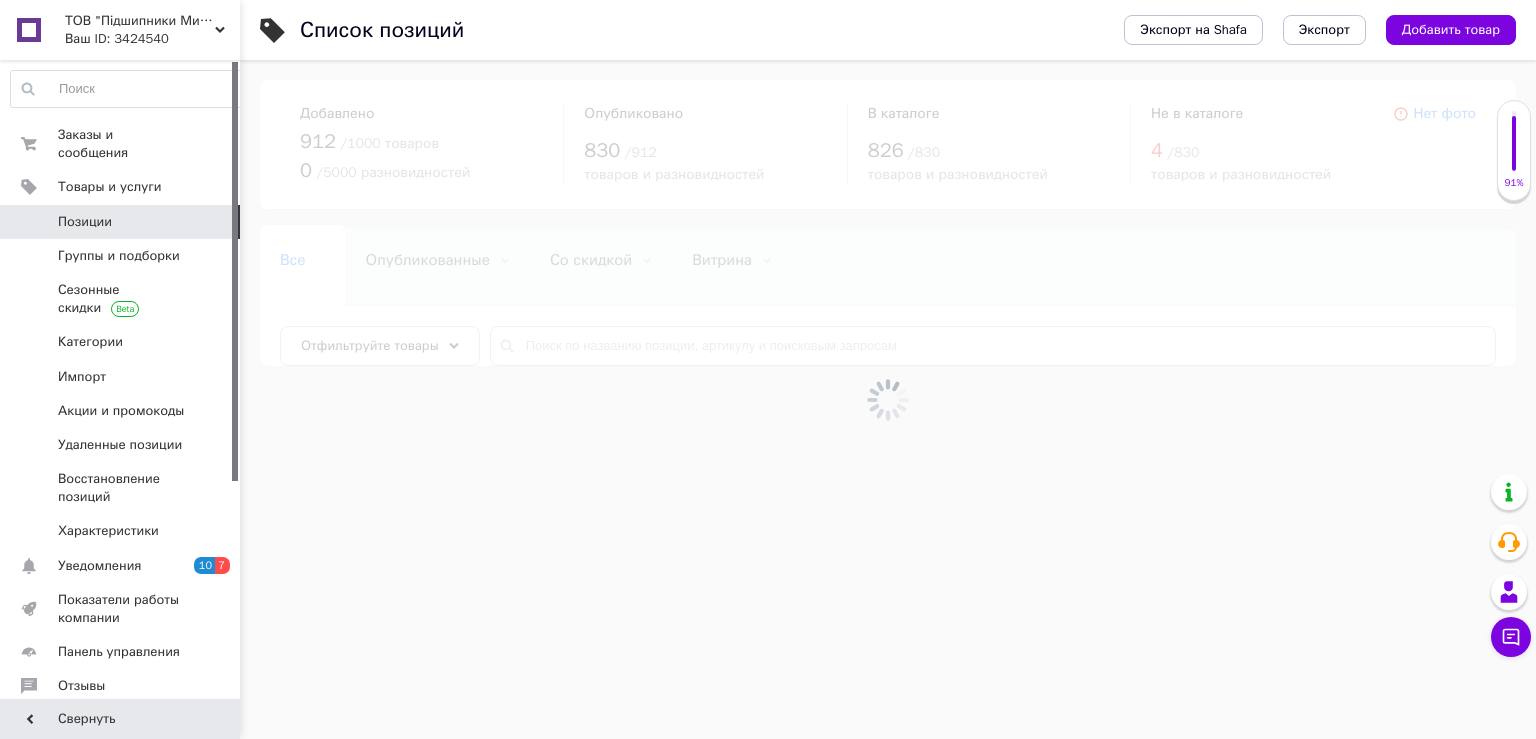 click at bounding box center (888, 399) 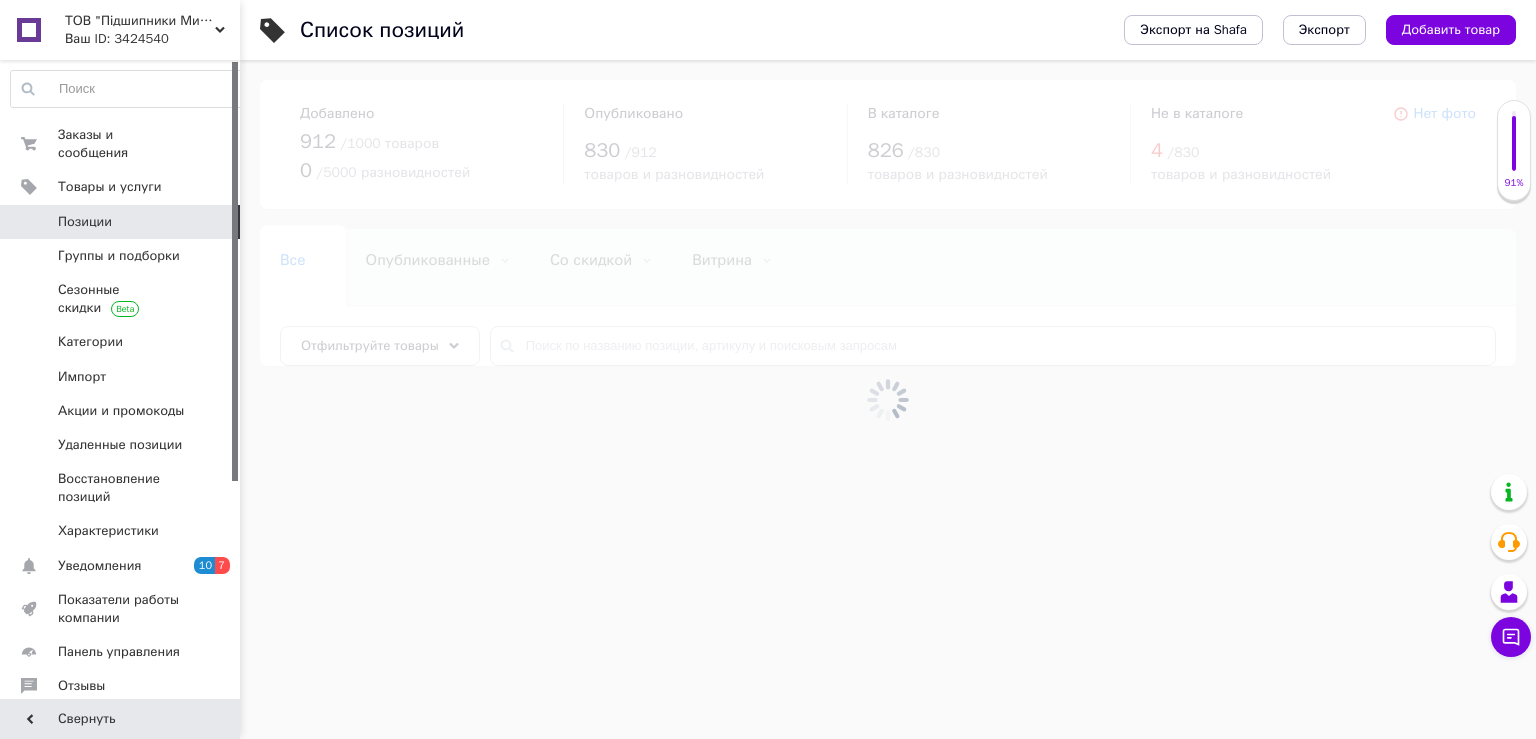 click at bounding box center [888, 399] 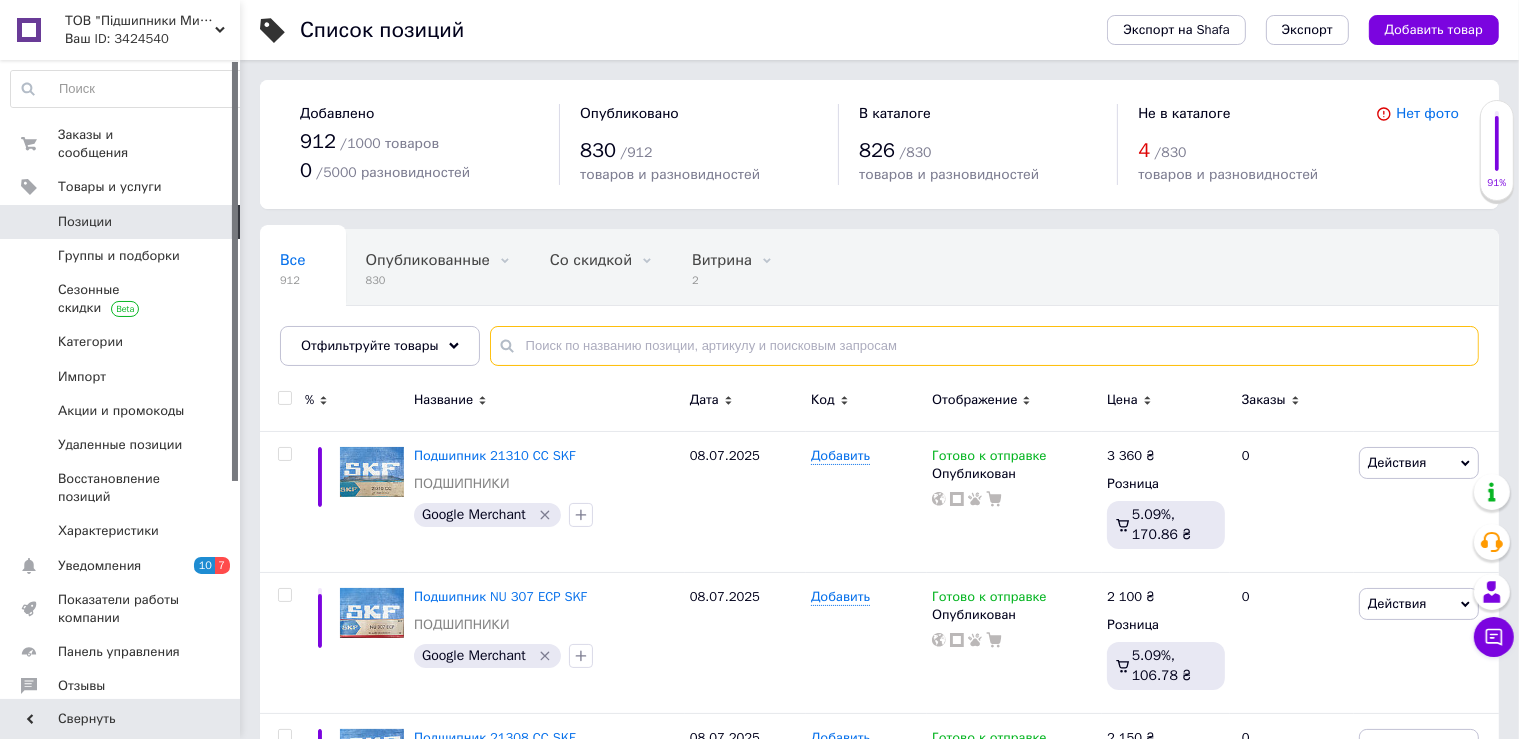 click at bounding box center (984, 346) 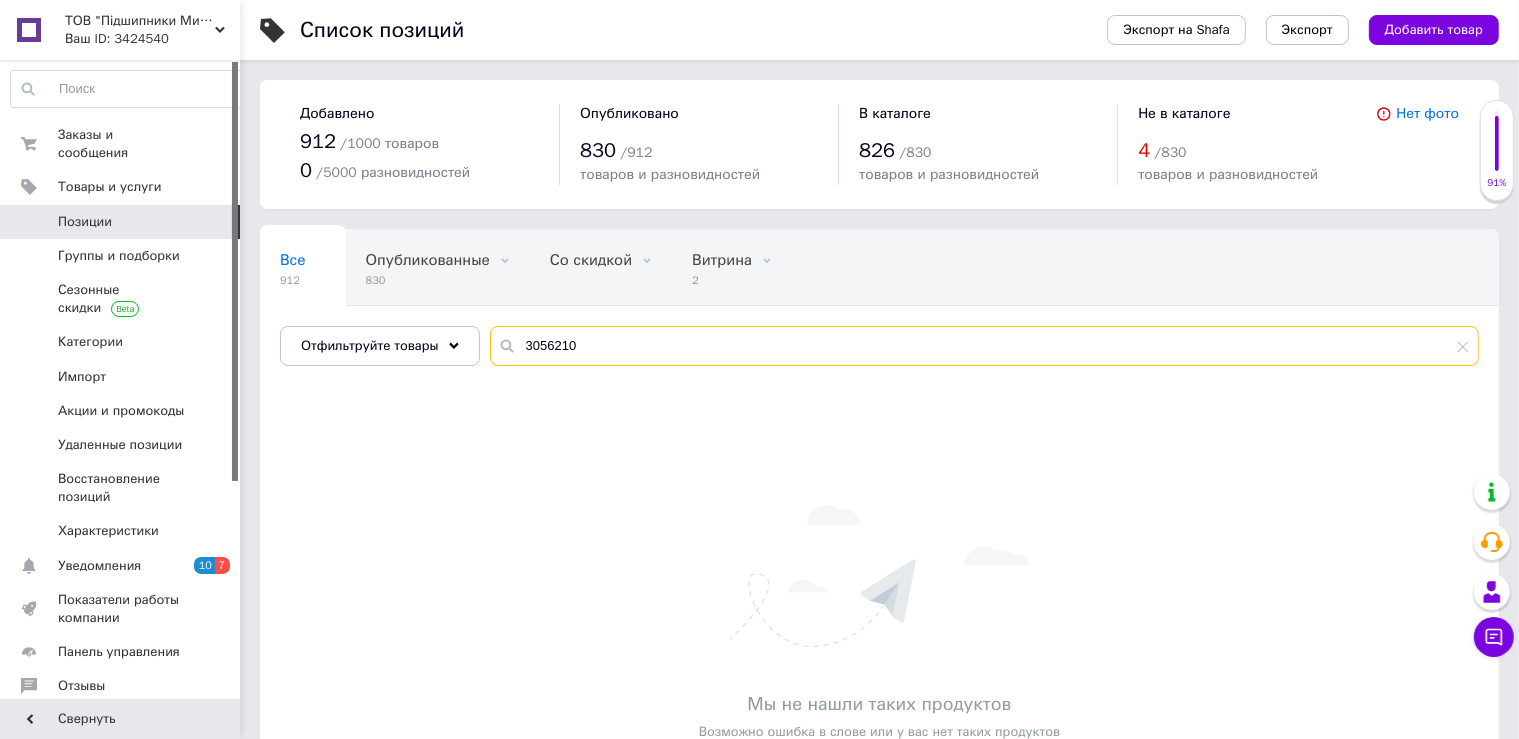 drag, startPoint x: 594, startPoint y: 342, endPoint x: 546, endPoint y: 342, distance: 48 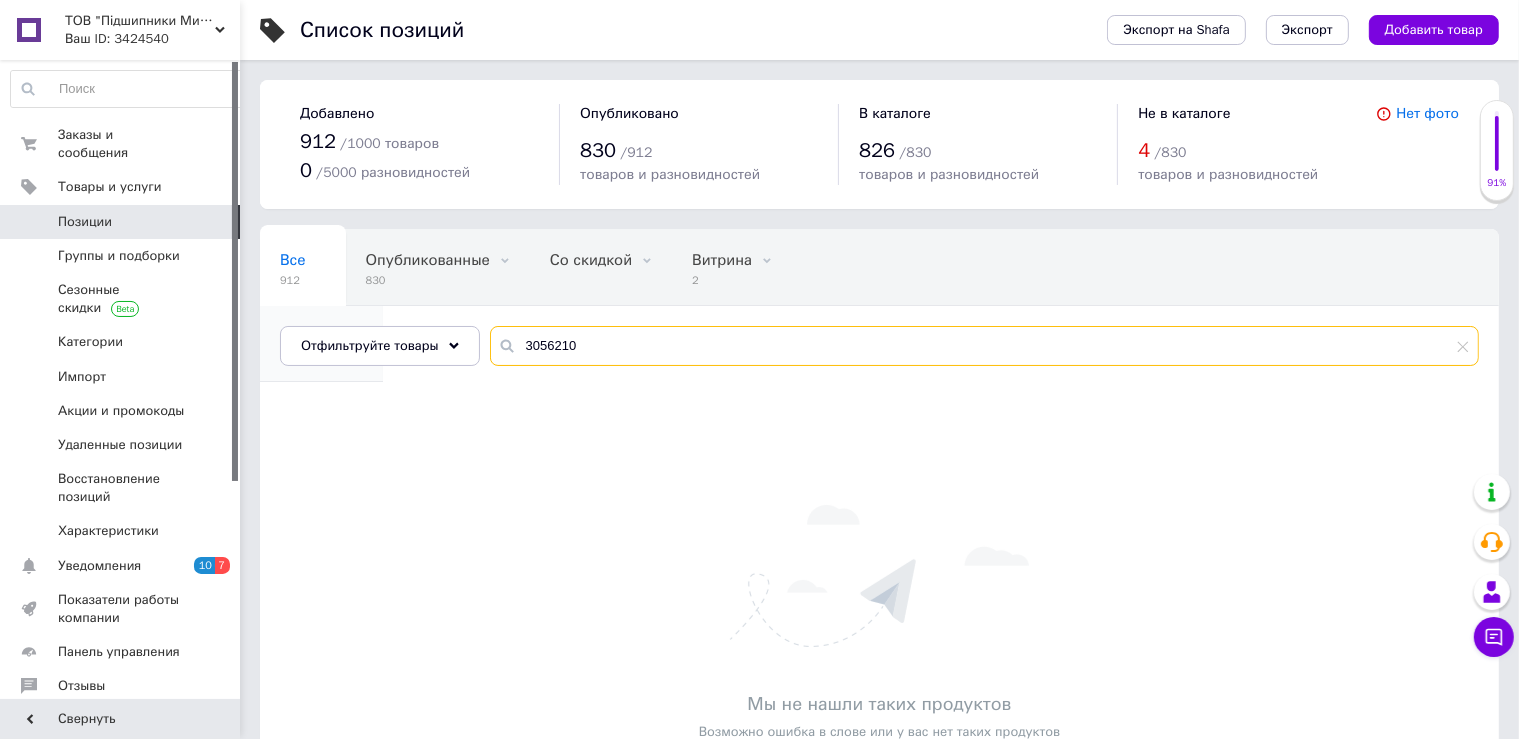 type on "3056210" 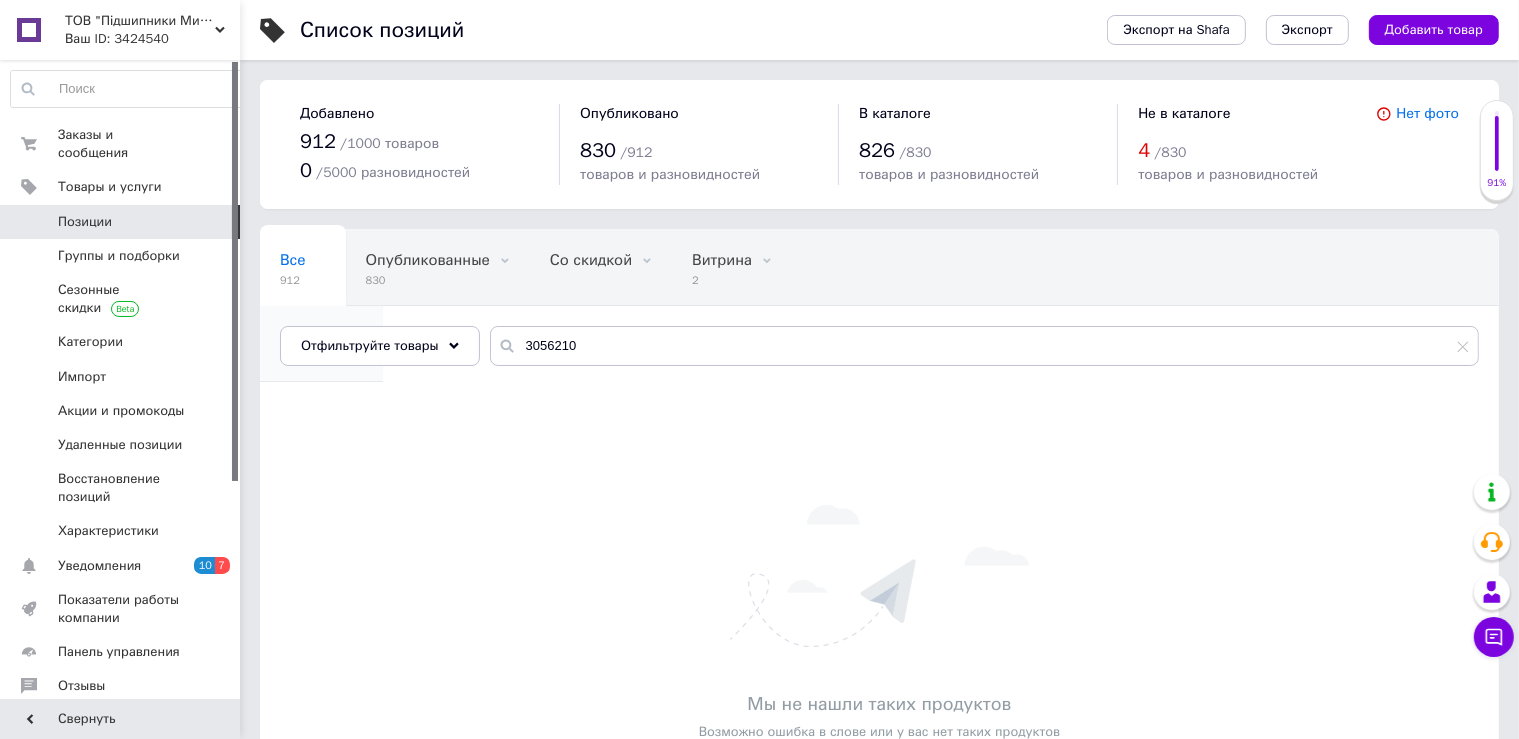 click on "Скрытые 82" at bounding box center [321, 344] 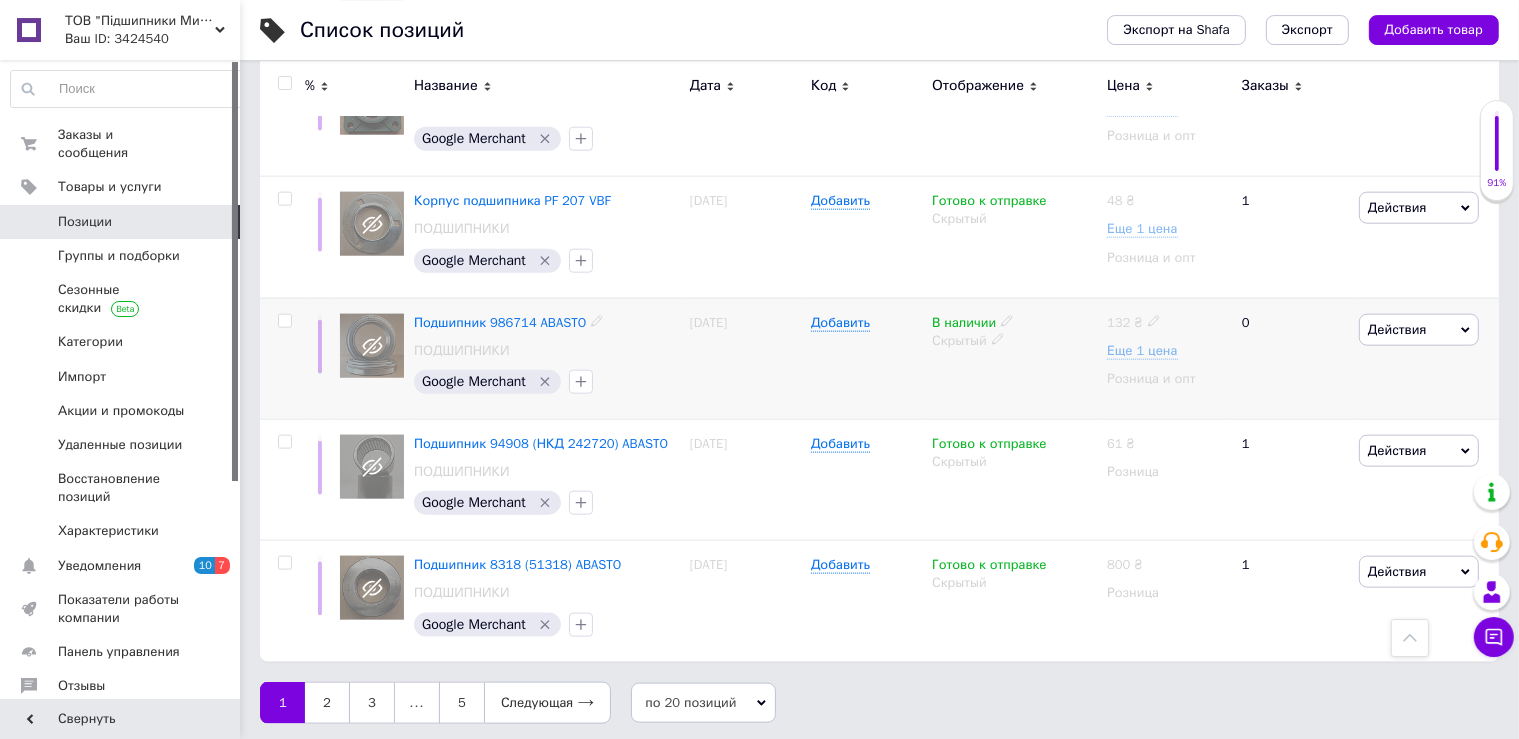 scroll, scrollTop: 2308, scrollLeft: 0, axis: vertical 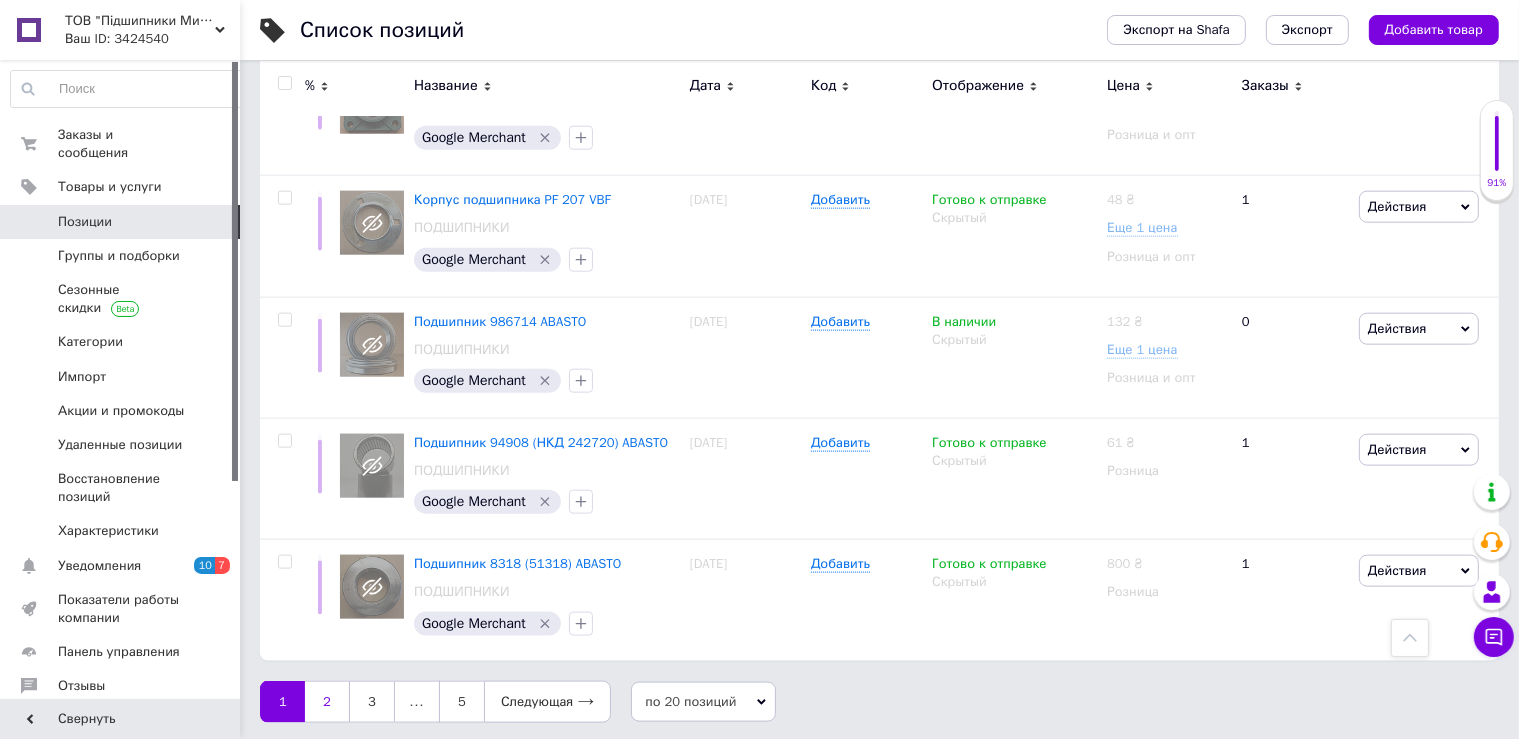 click on "2" at bounding box center [327, 702] 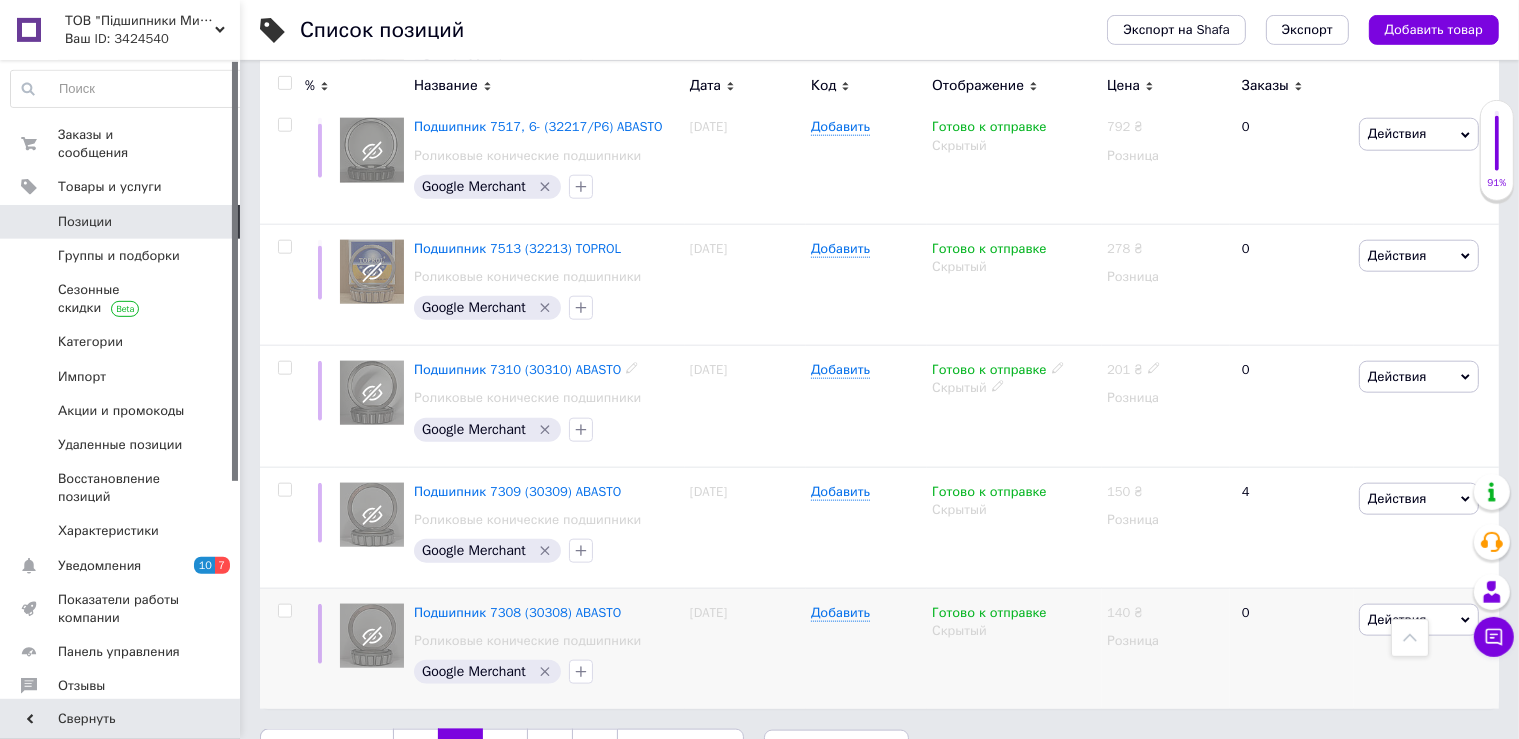scroll, scrollTop: 2232, scrollLeft: 0, axis: vertical 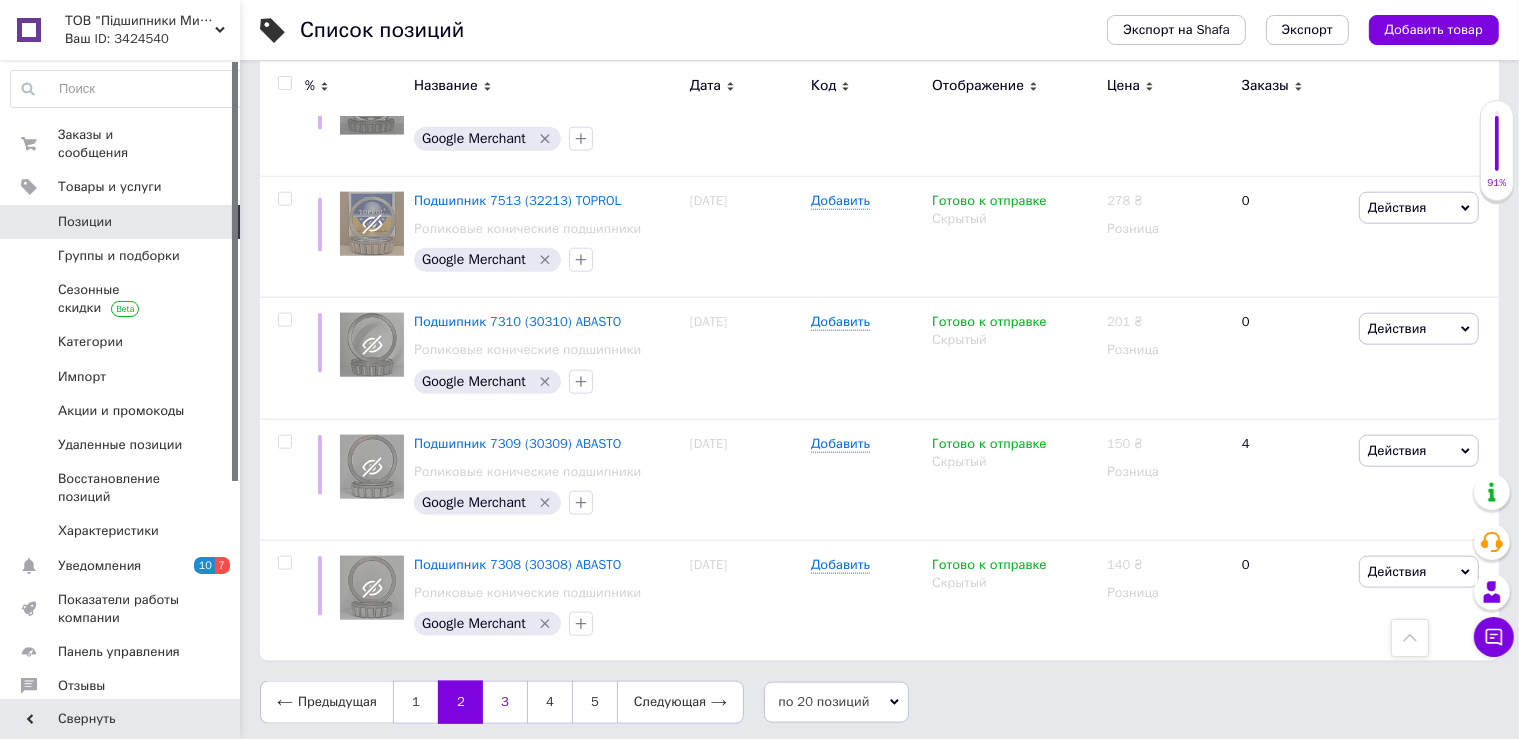 click on "3" at bounding box center (505, 702) 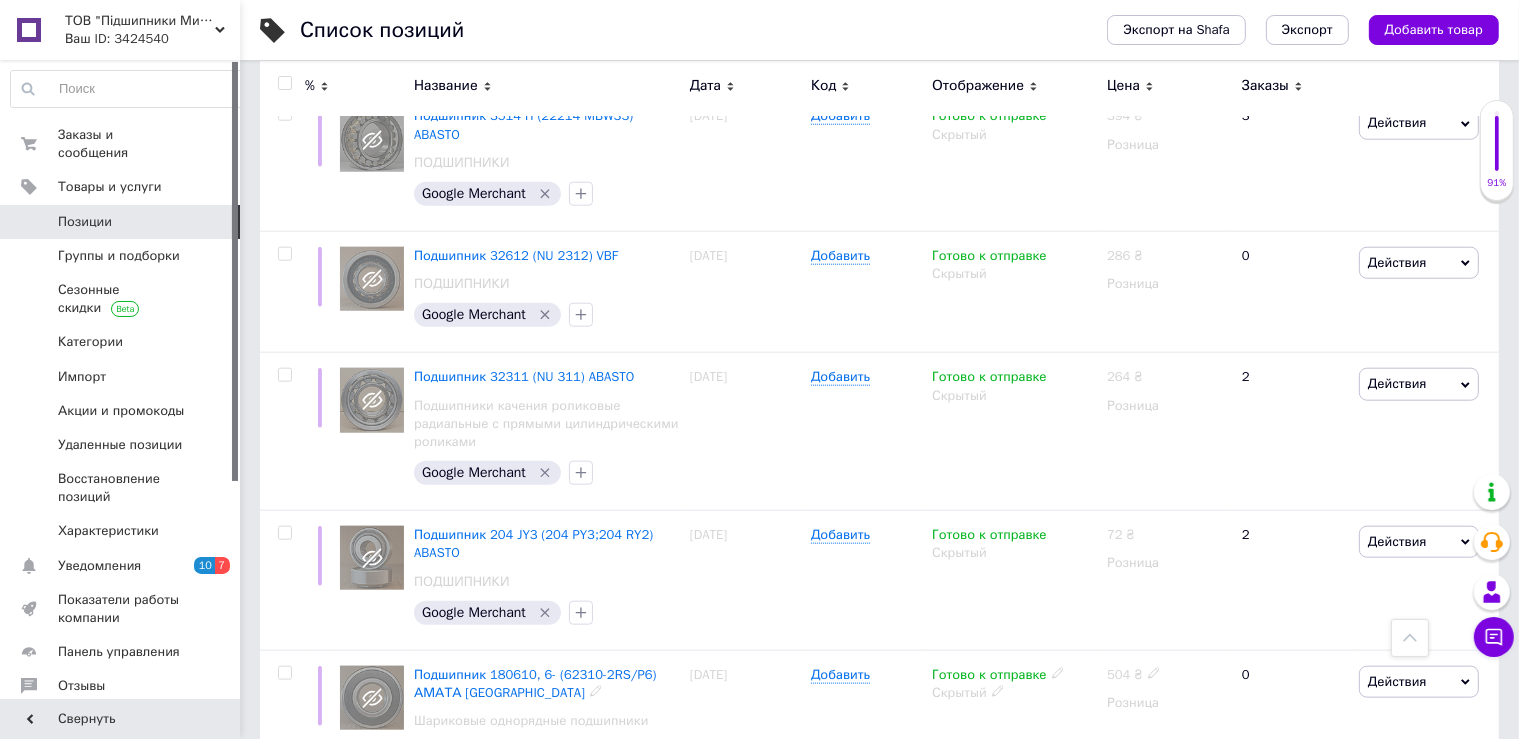 scroll, scrollTop: 2374, scrollLeft: 0, axis: vertical 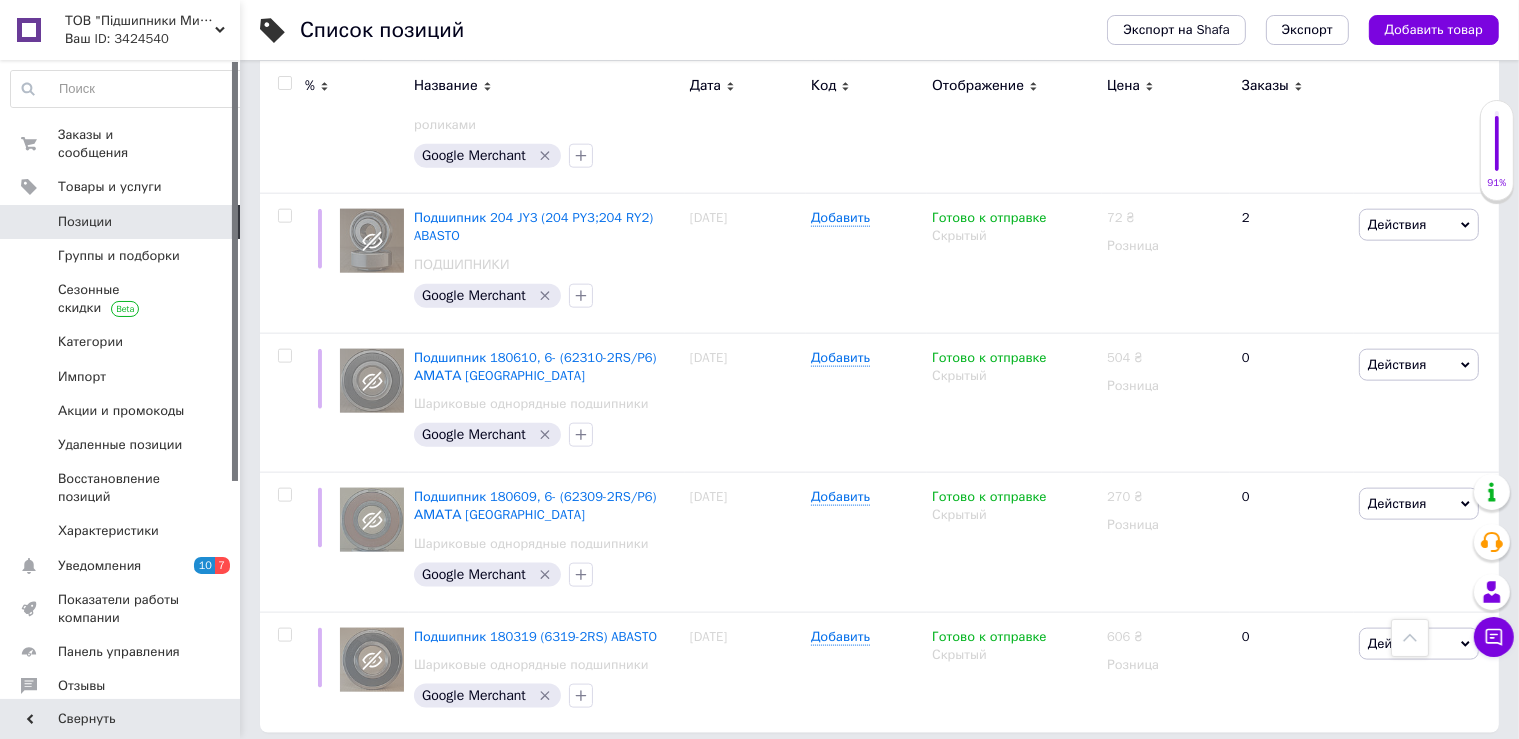 click on "4" at bounding box center (550, 774) 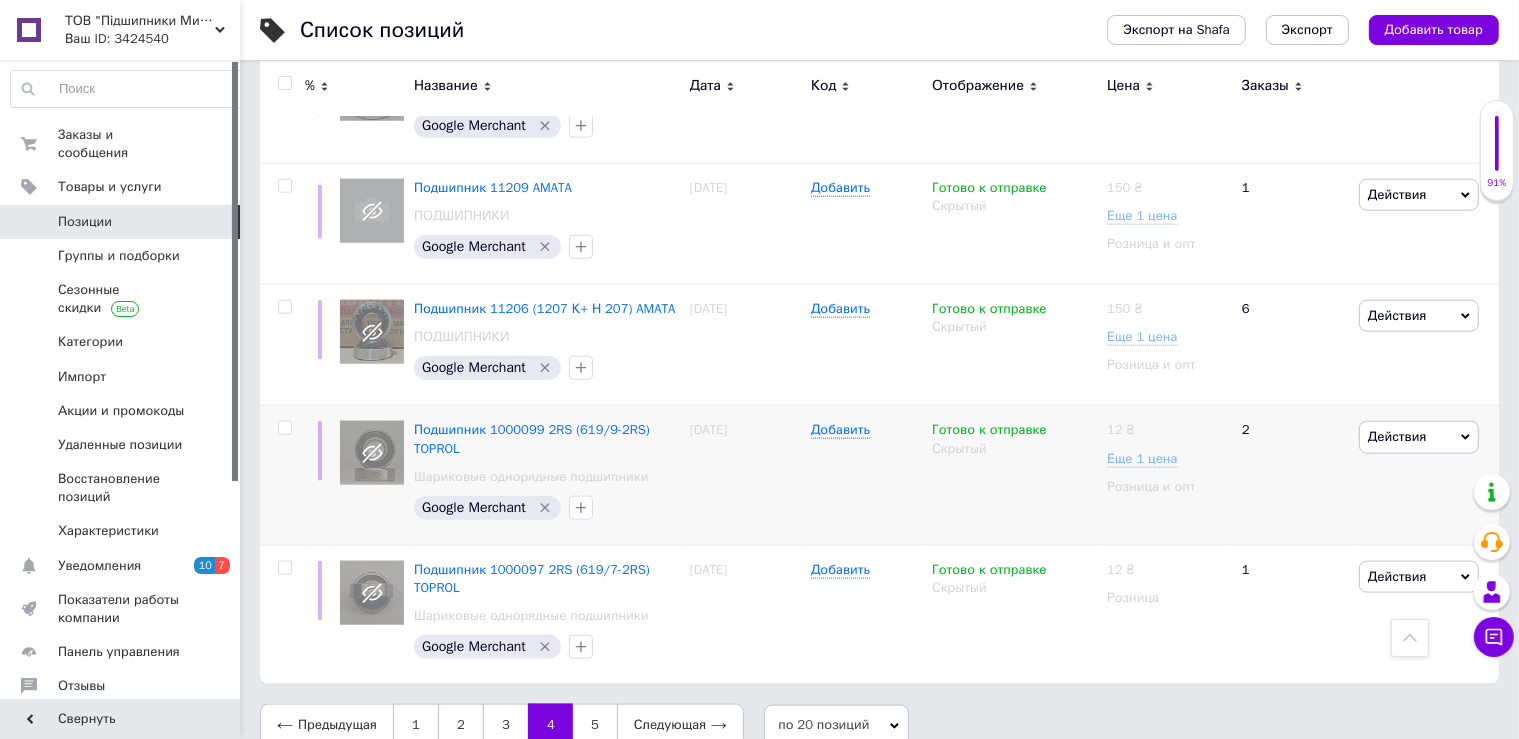 scroll, scrollTop: 2314, scrollLeft: 0, axis: vertical 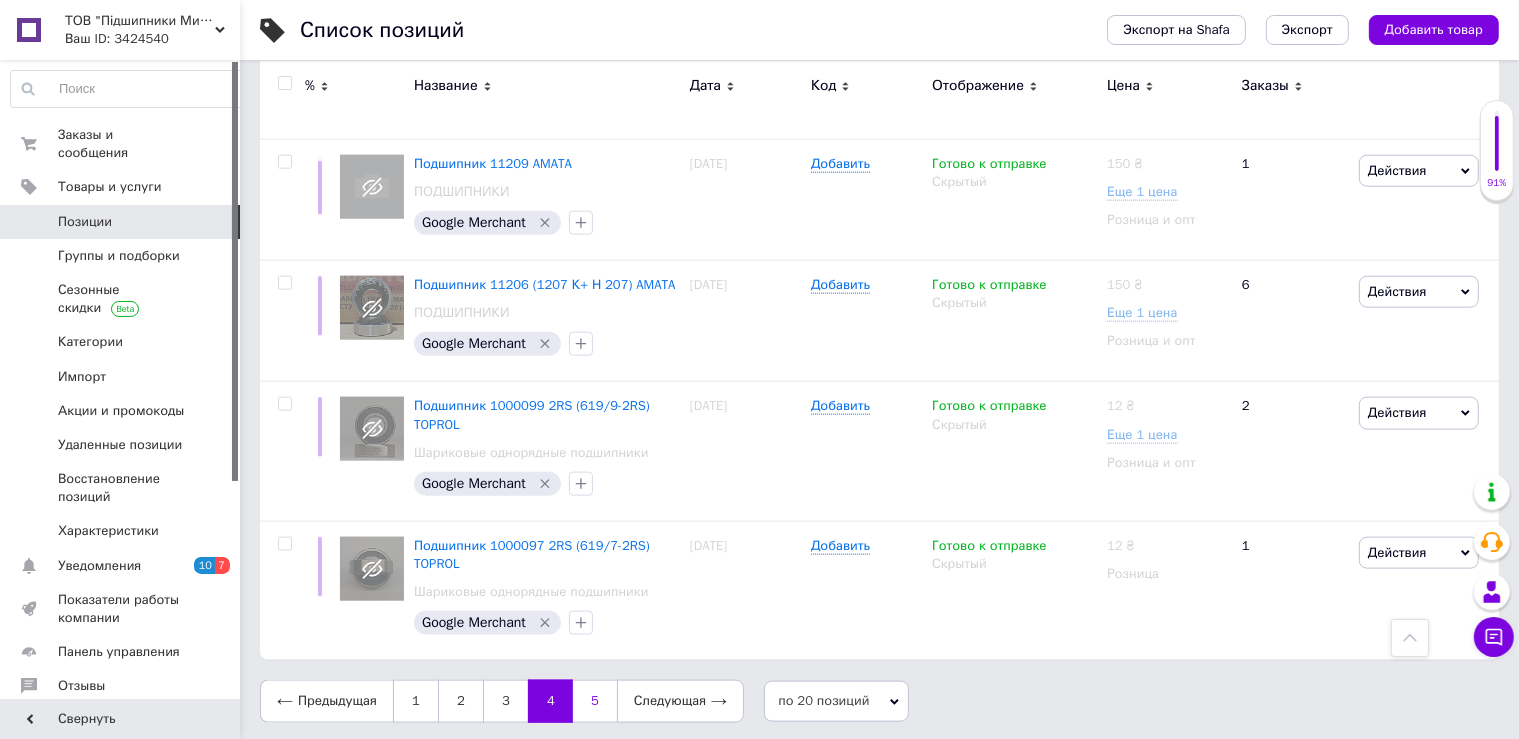 click on "5" at bounding box center [595, 701] 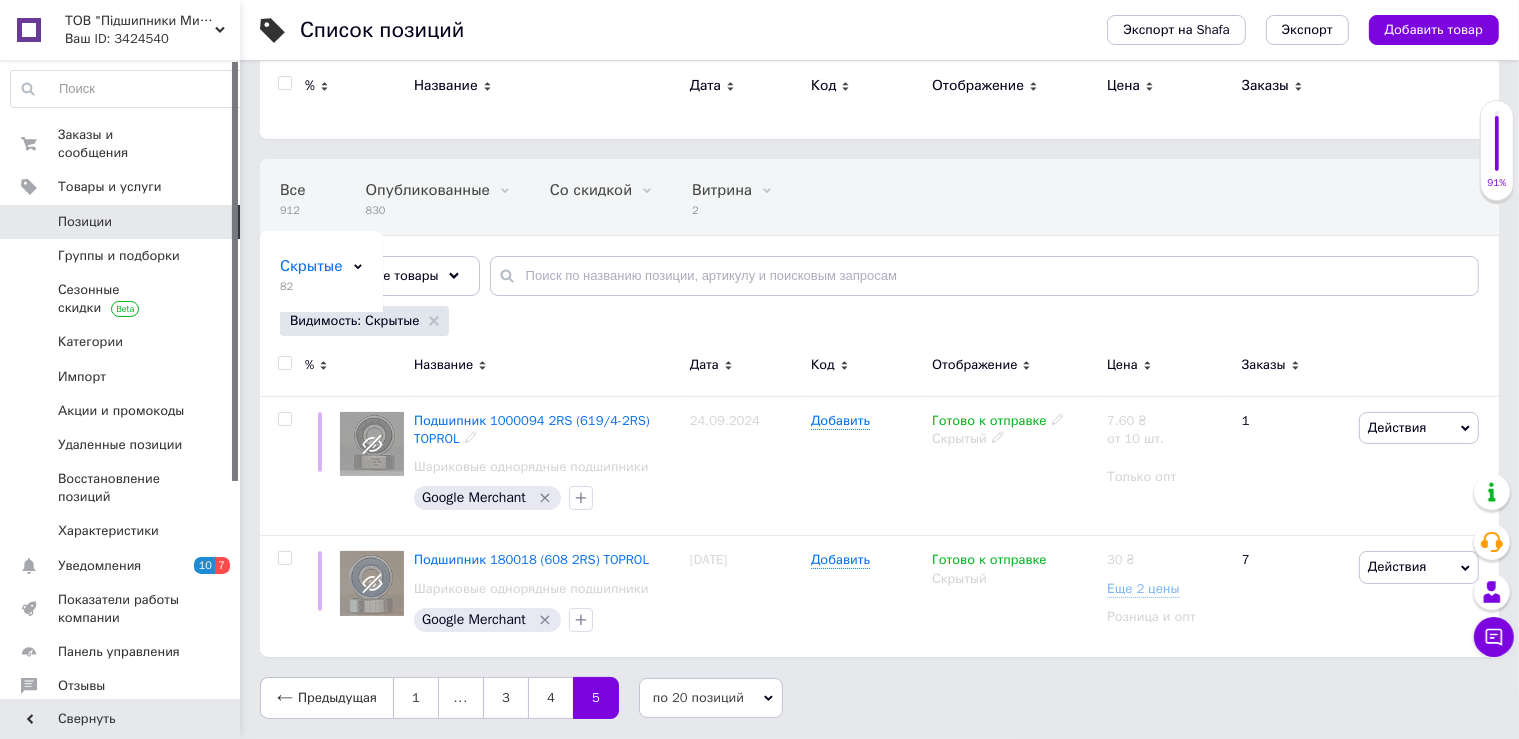 scroll, scrollTop: 69, scrollLeft: 0, axis: vertical 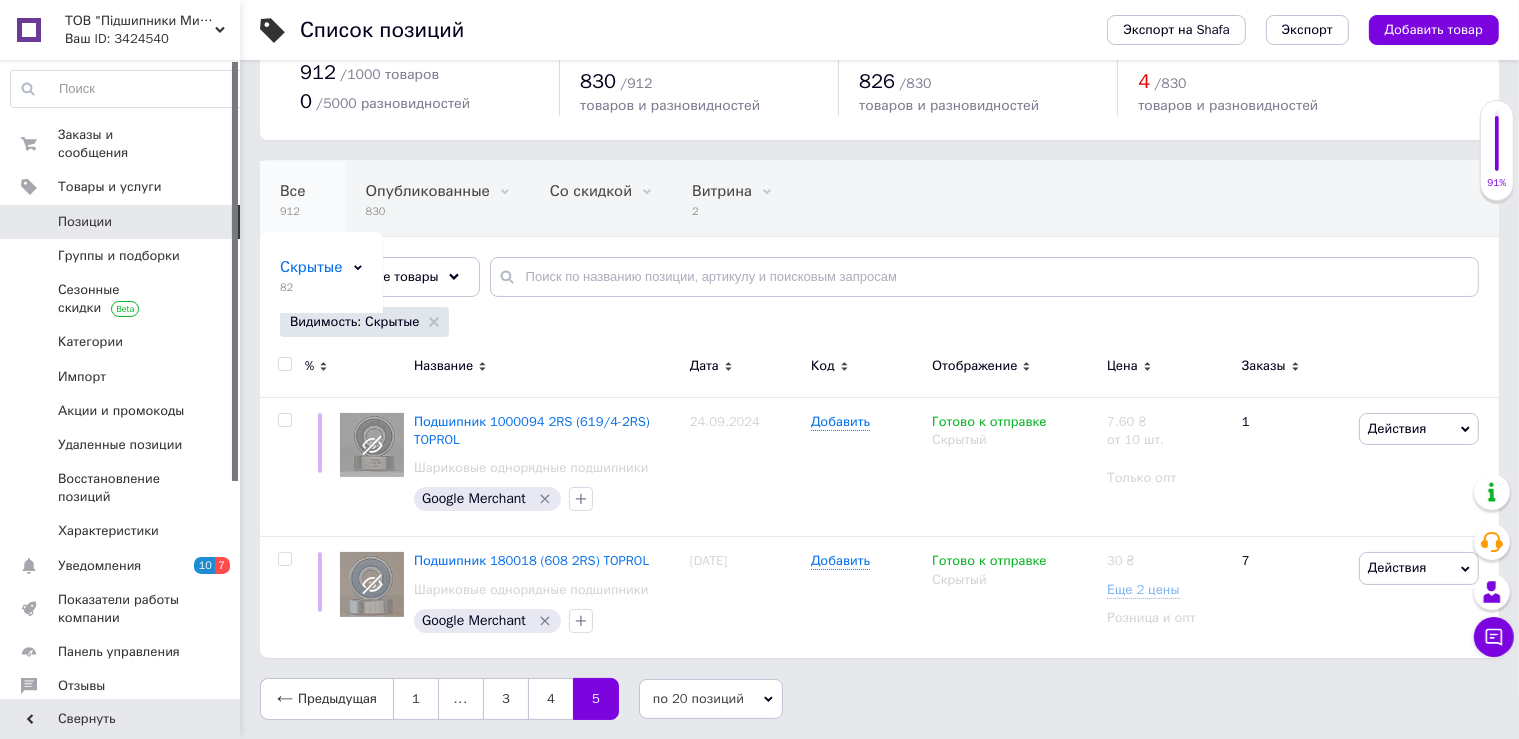 click on "Все 912" at bounding box center [303, 199] 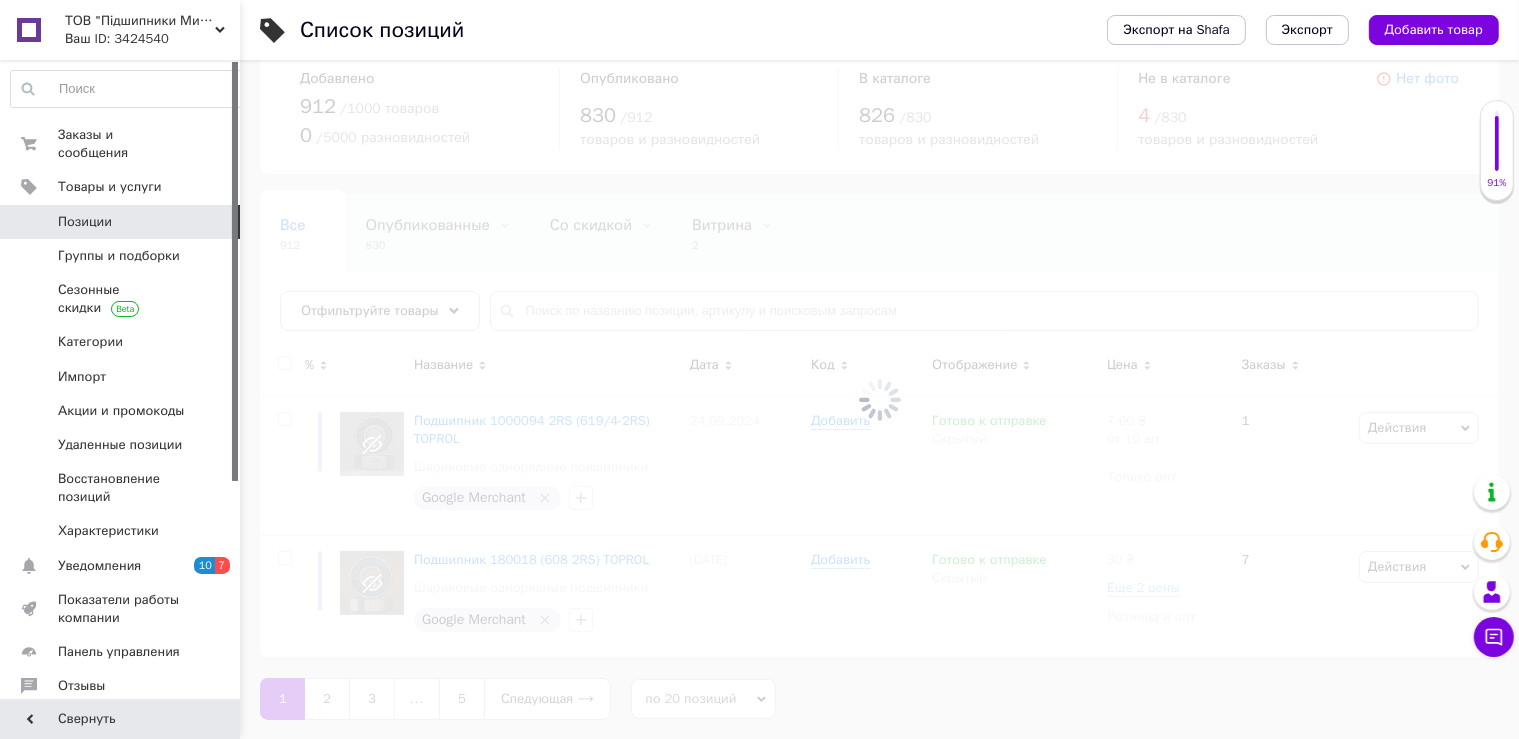 click at bounding box center [879, 399] 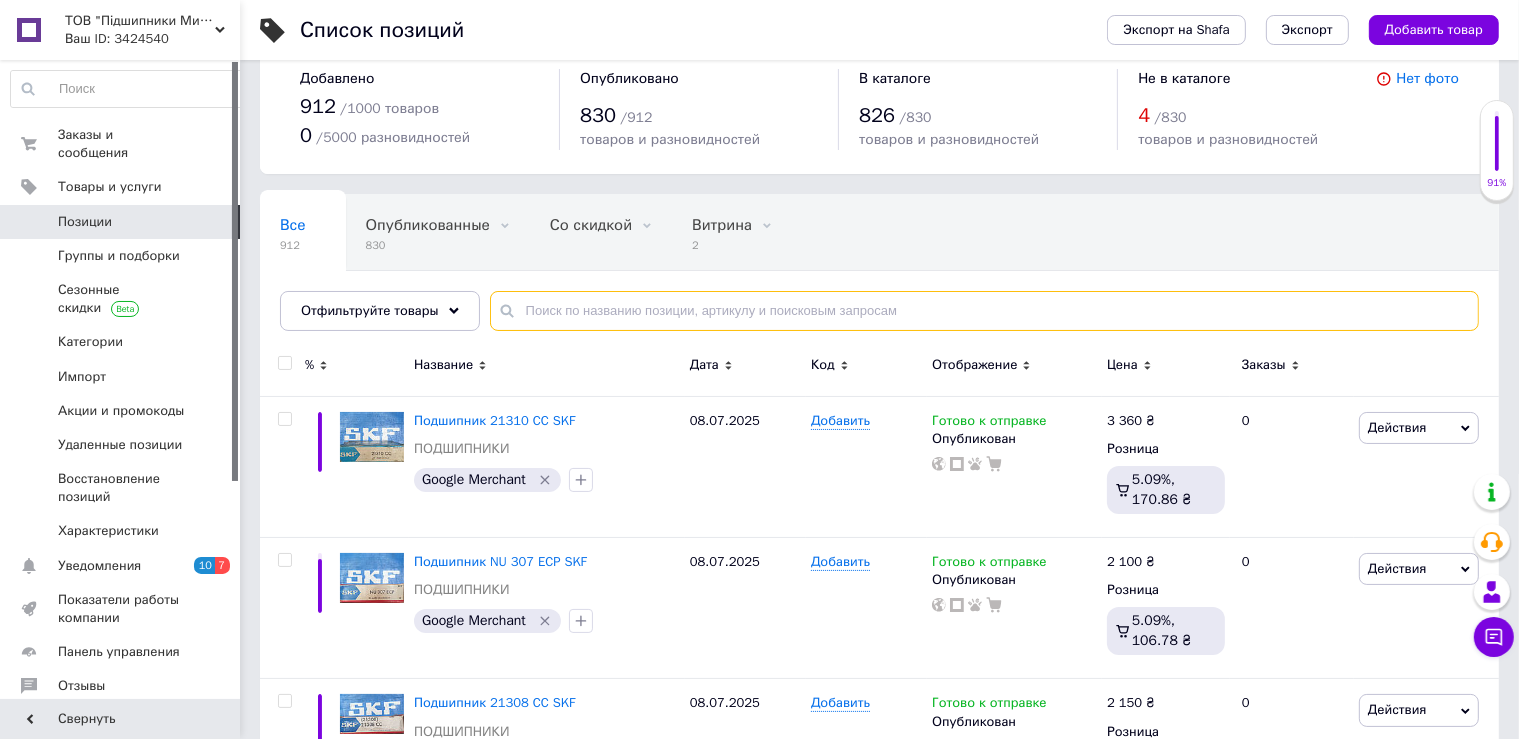 click at bounding box center (984, 311) 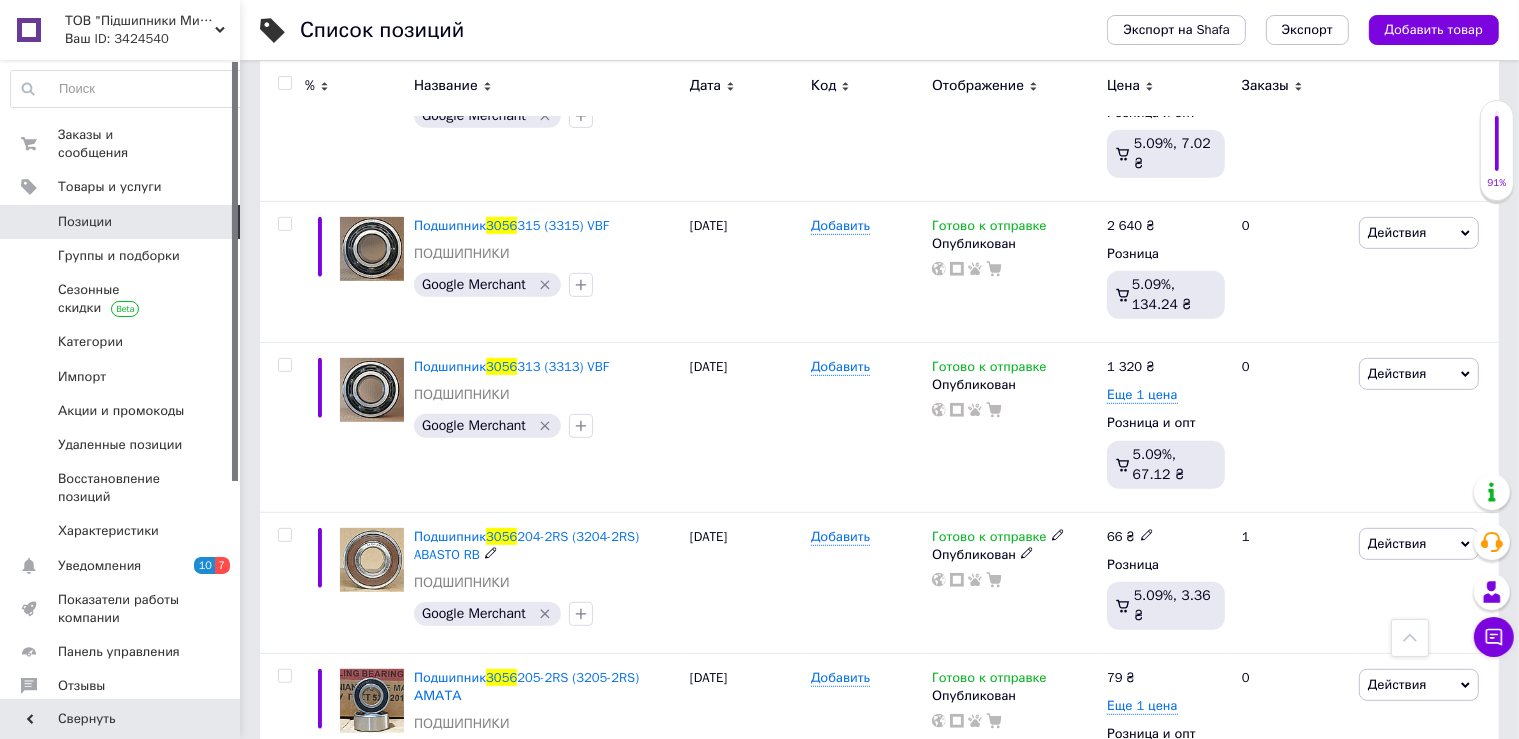 scroll, scrollTop: 1091, scrollLeft: 0, axis: vertical 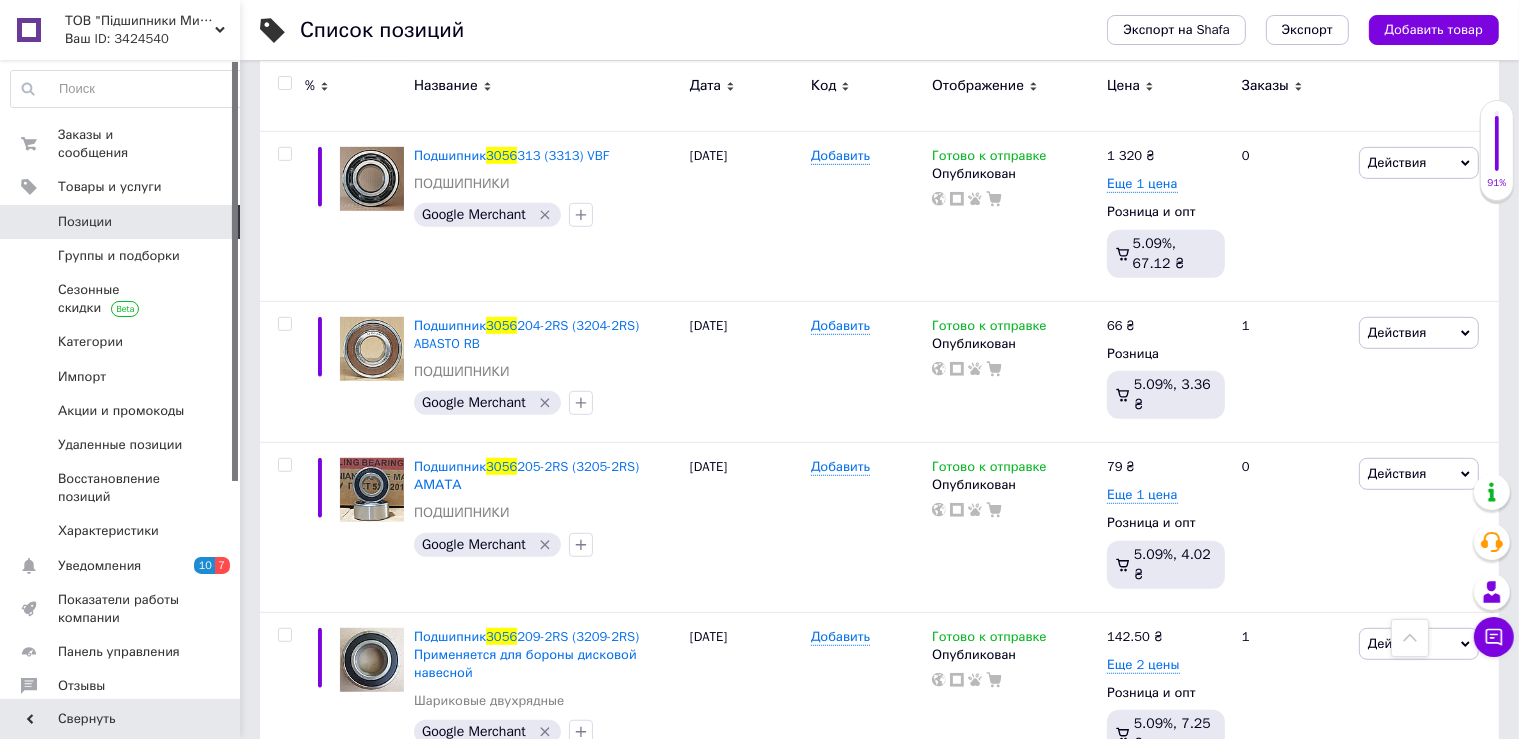 type on "3056" 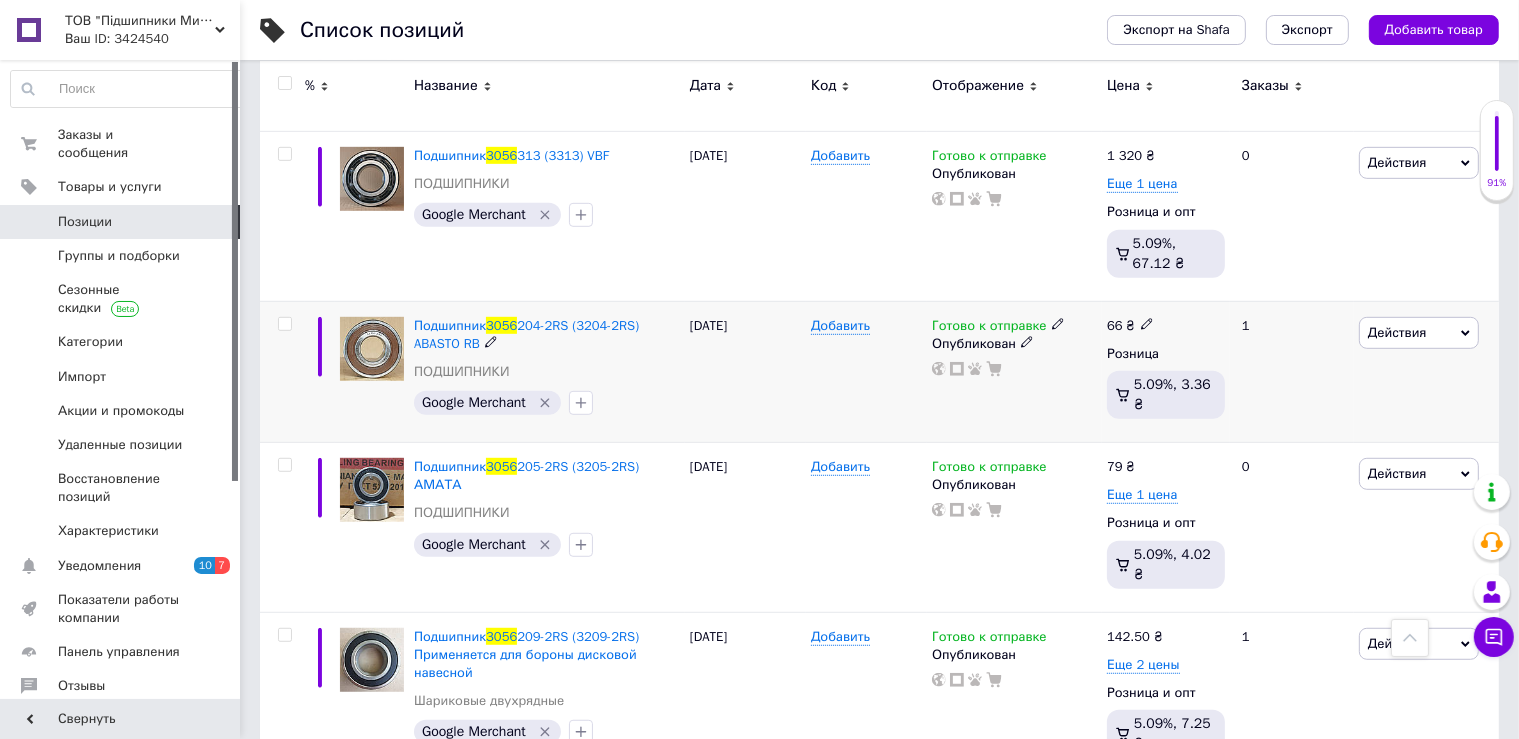 click on "Действия" at bounding box center (1397, 332) 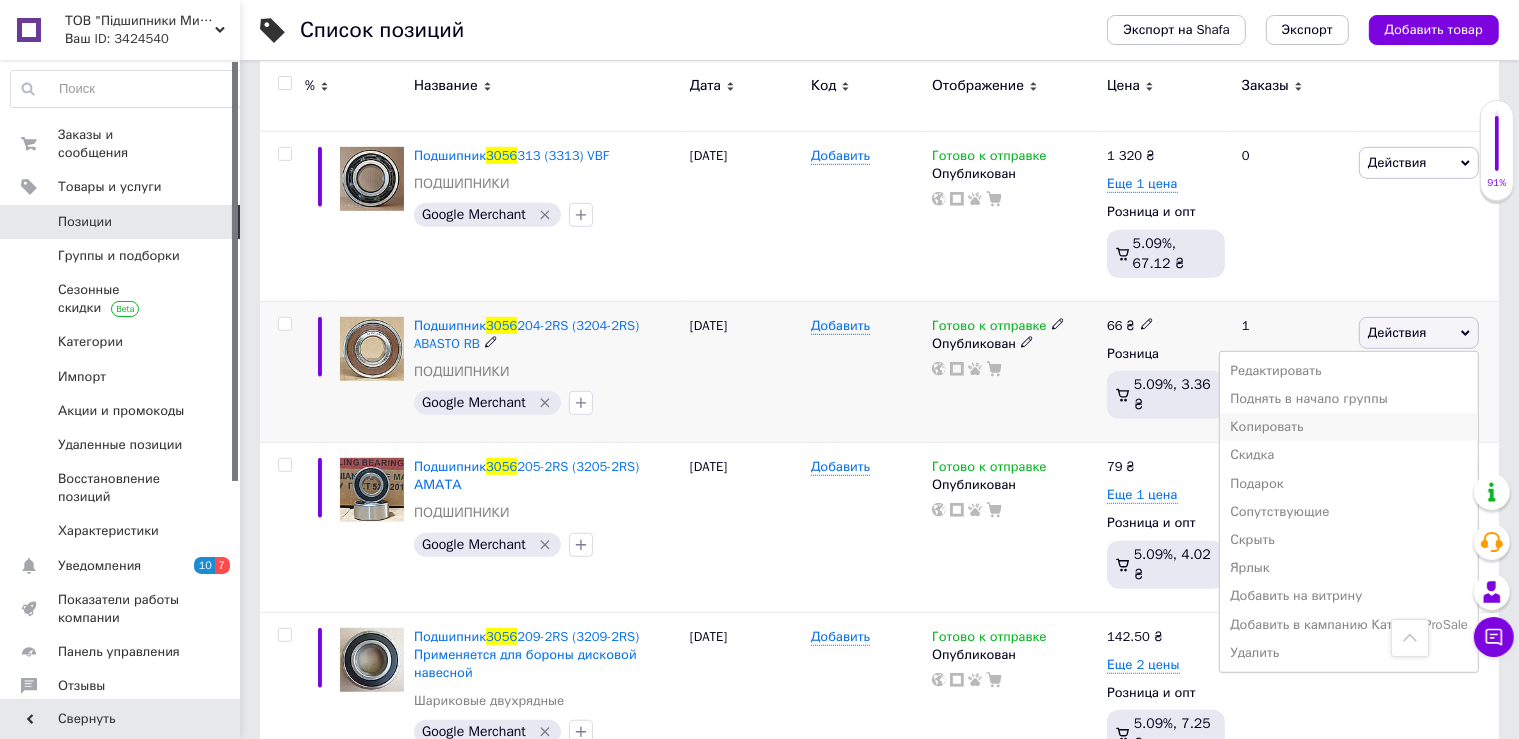 click on "Копировать" at bounding box center (1349, 427) 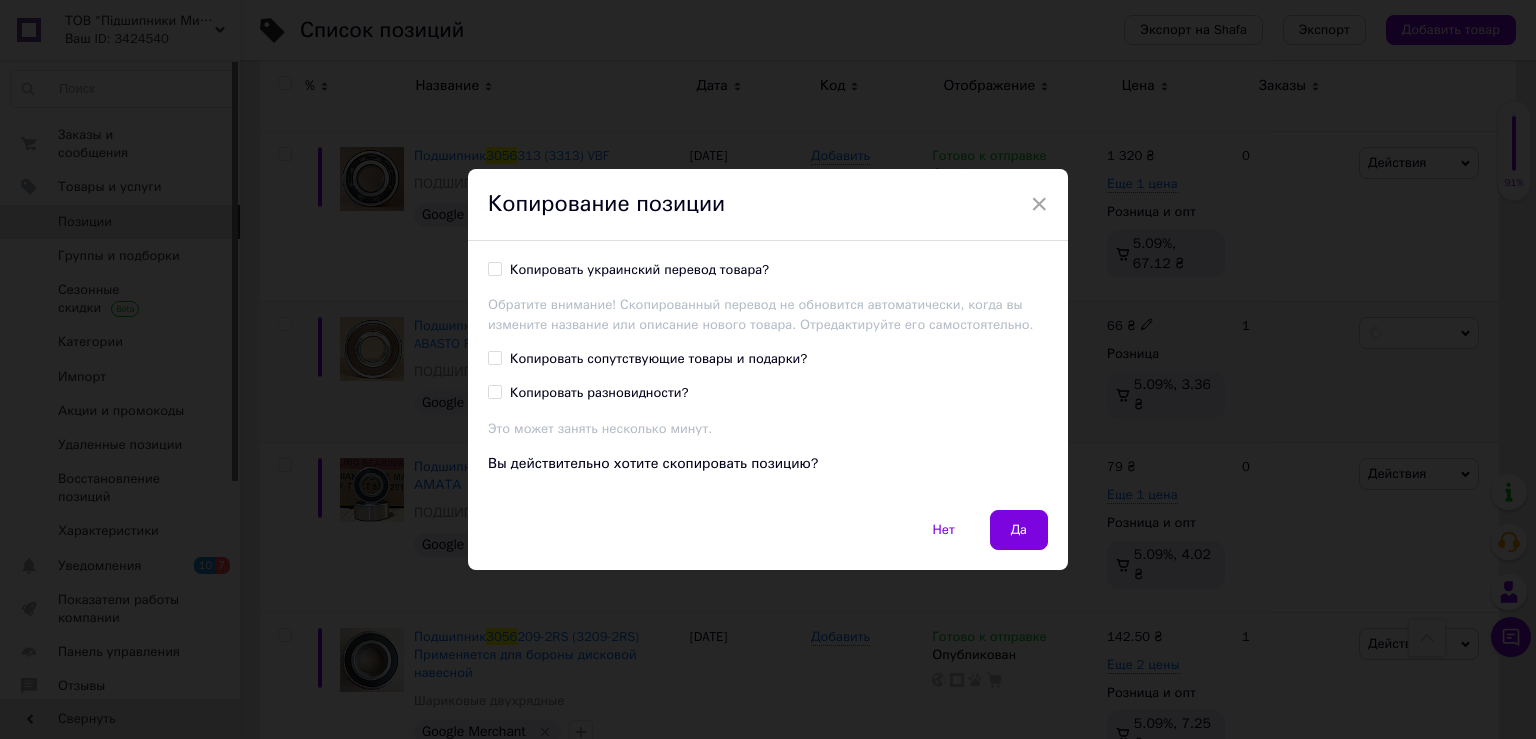 click on "Копировать украинский перевод товара?" at bounding box center (494, 268) 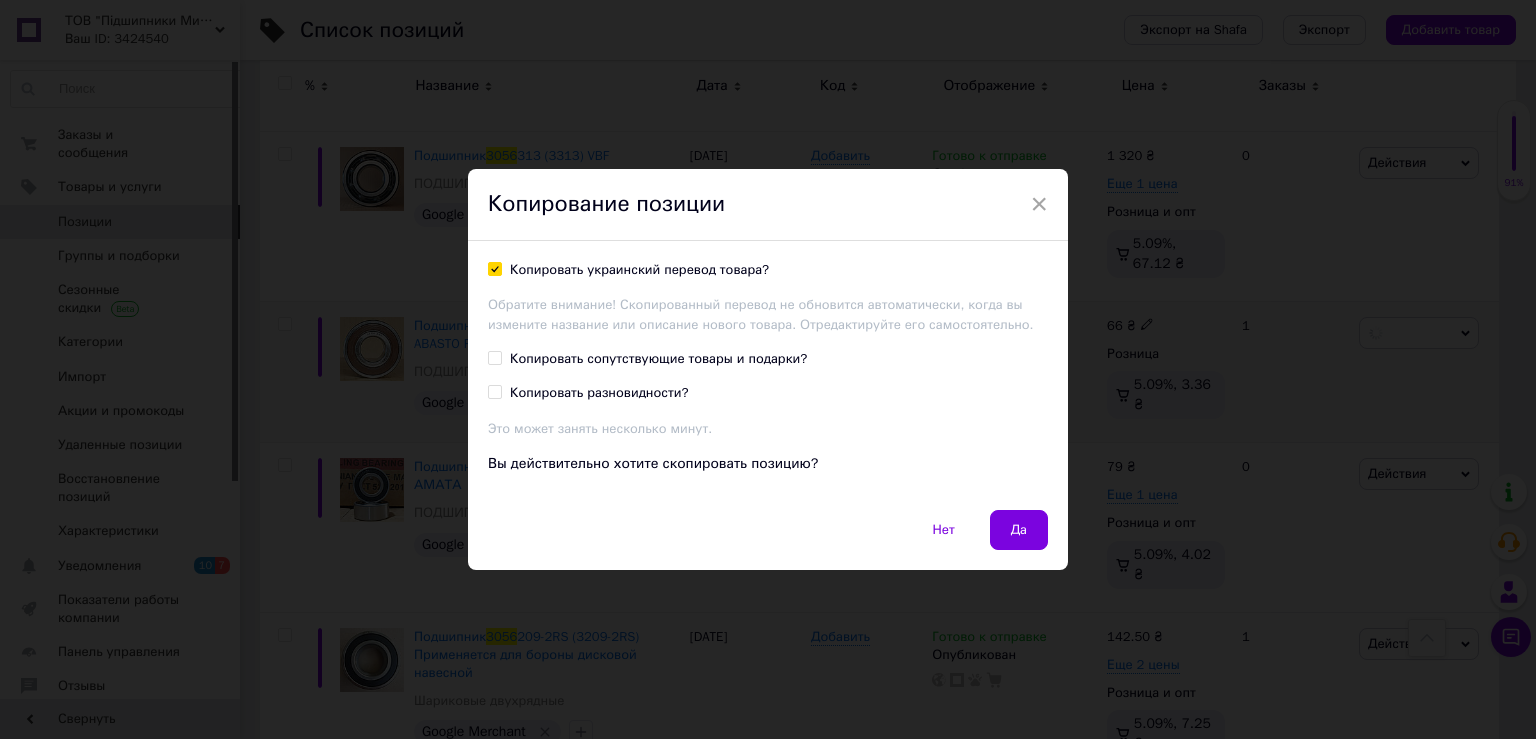 checkbox on "true" 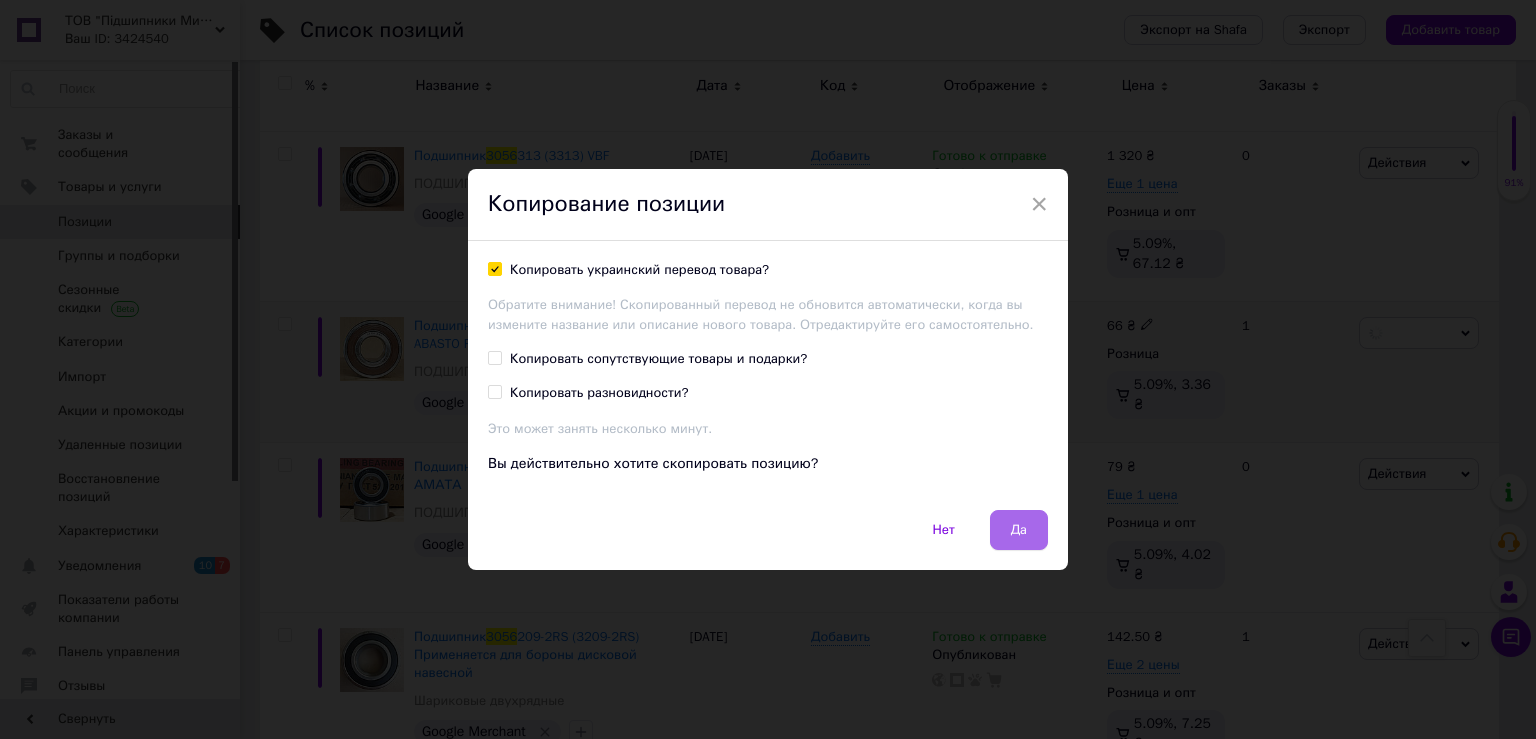 click on "Да" at bounding box center [1019, 530] 